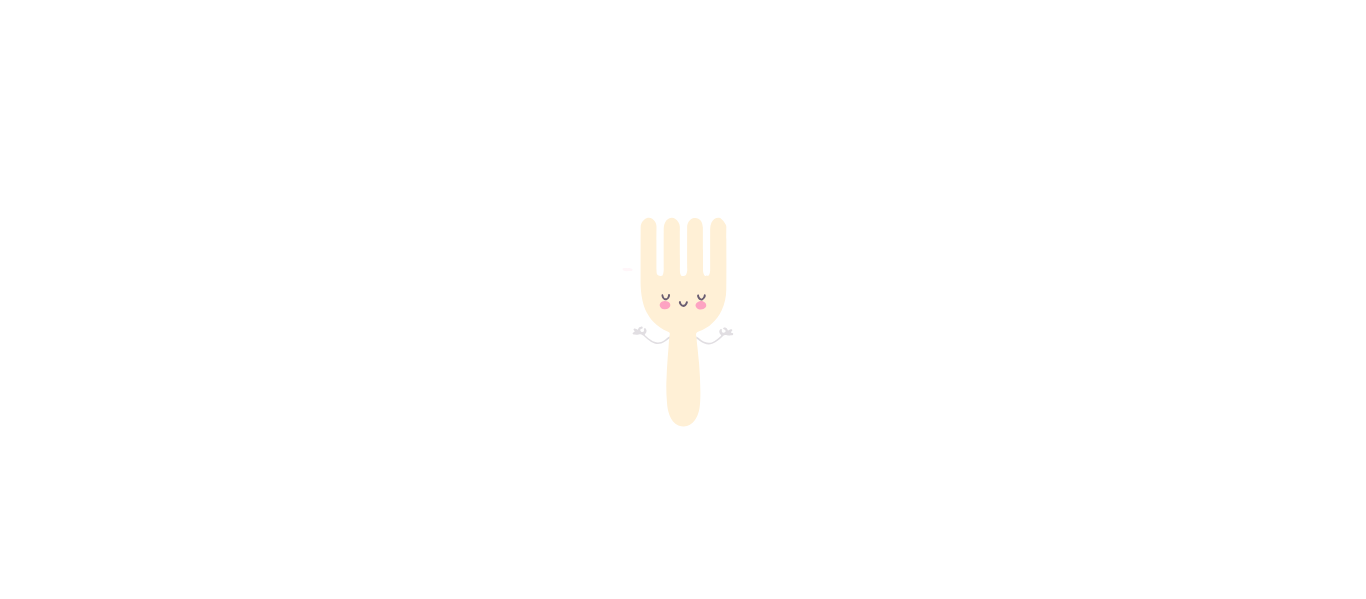 scroll, scrollTop: 0, scrollLeft: 0, axis: both 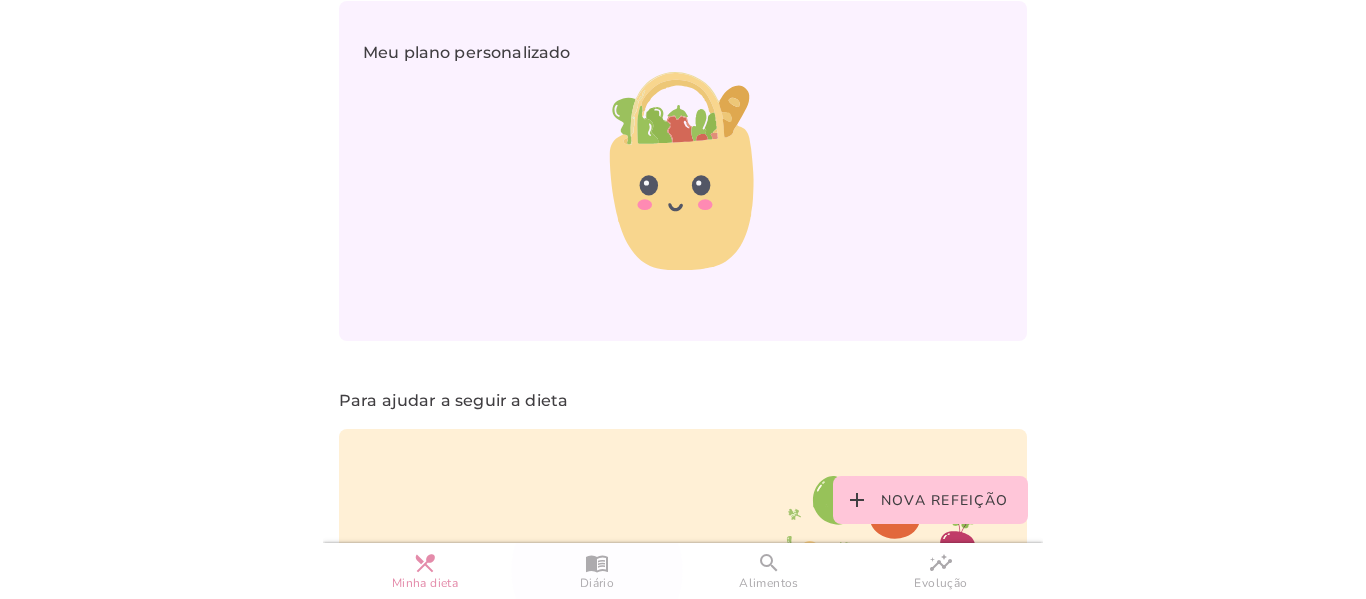 click on "Diário" at bounding box center (597, 583) 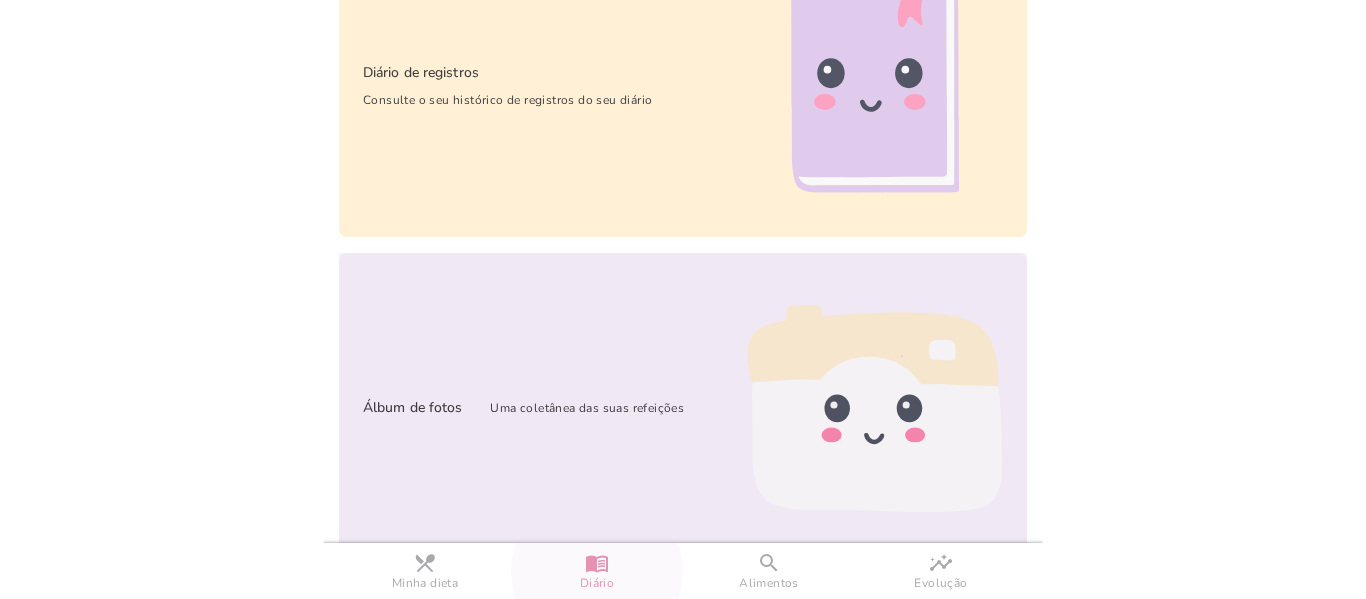 scroll, scrollTop: 764, scrollLeft: 0, axis: vertical 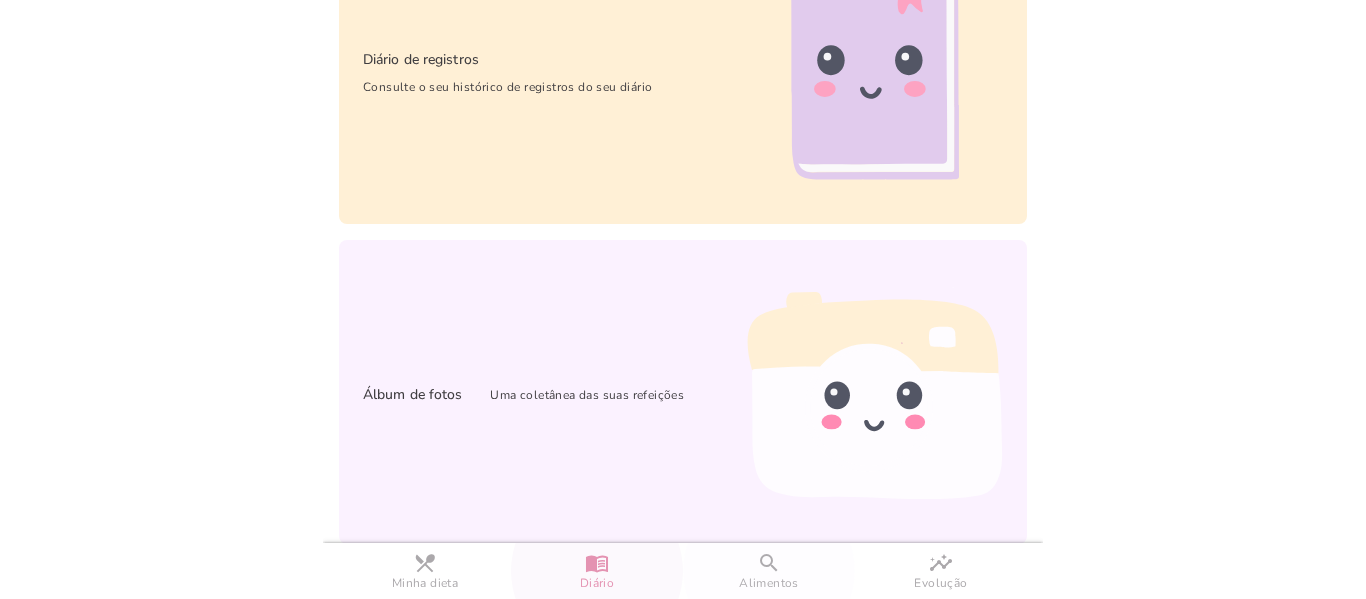 click on "search" at bounding box center (0, 0) 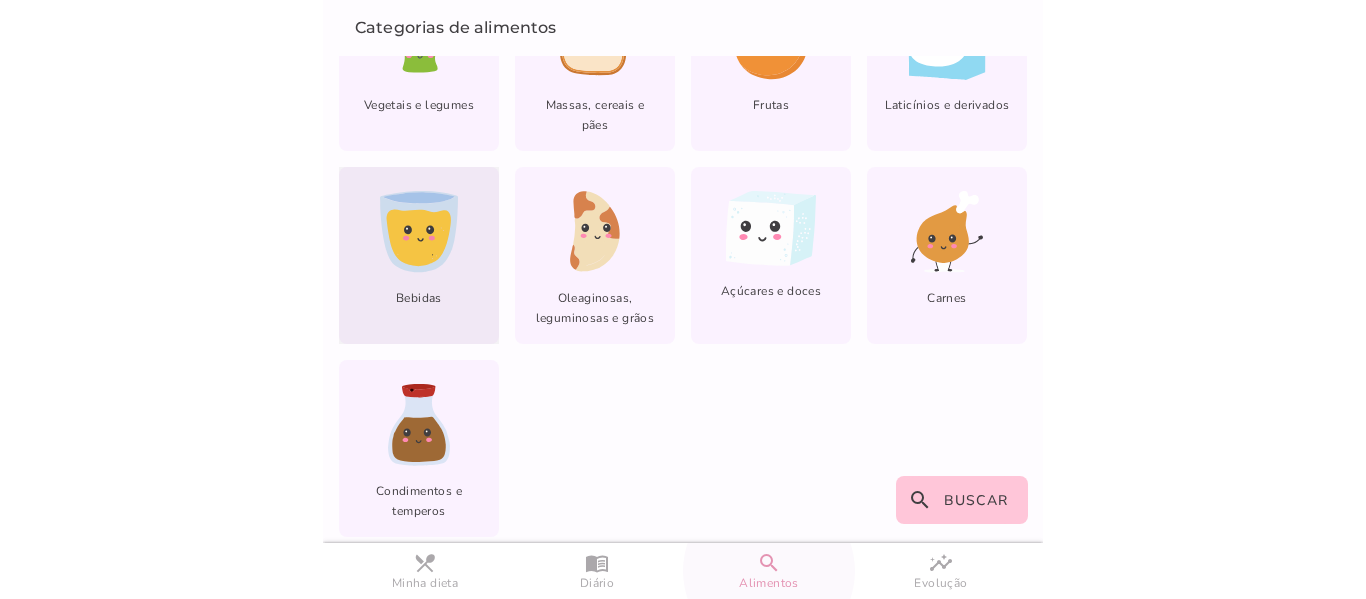 scroll, scrollTop: 260, scrollLeft: 0, axis: vertical 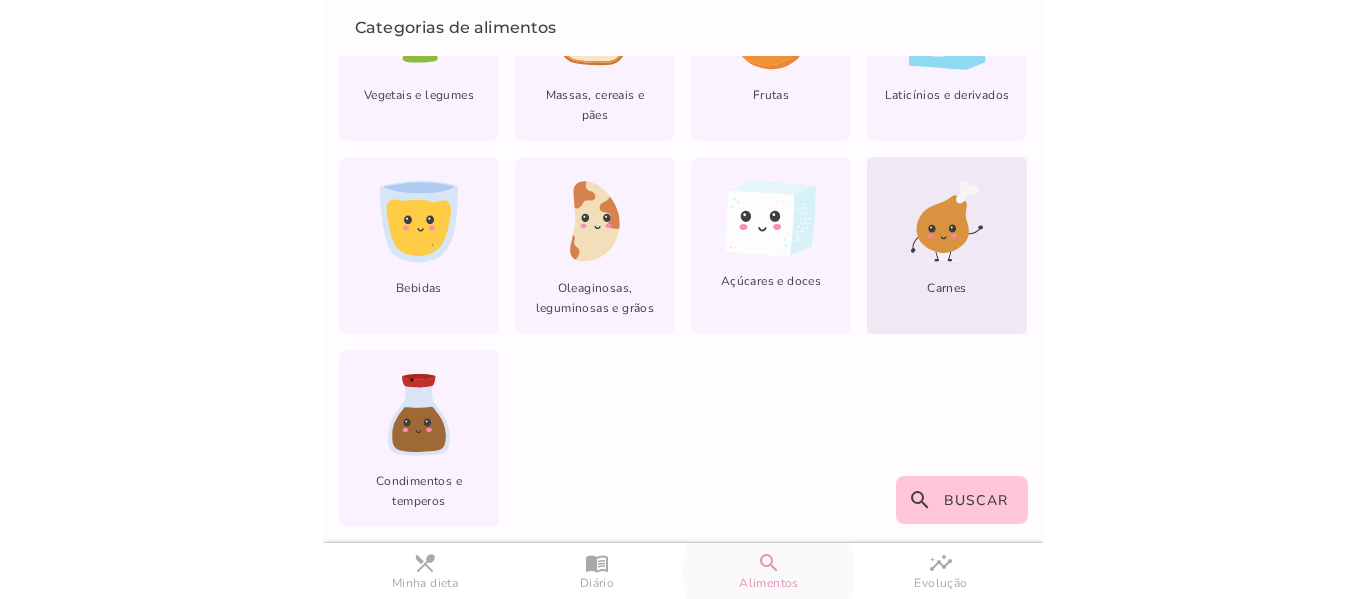 click on "lfm-list-meat
[GEOGRAPHIC_DATA]" at bounding box center (947, 245) 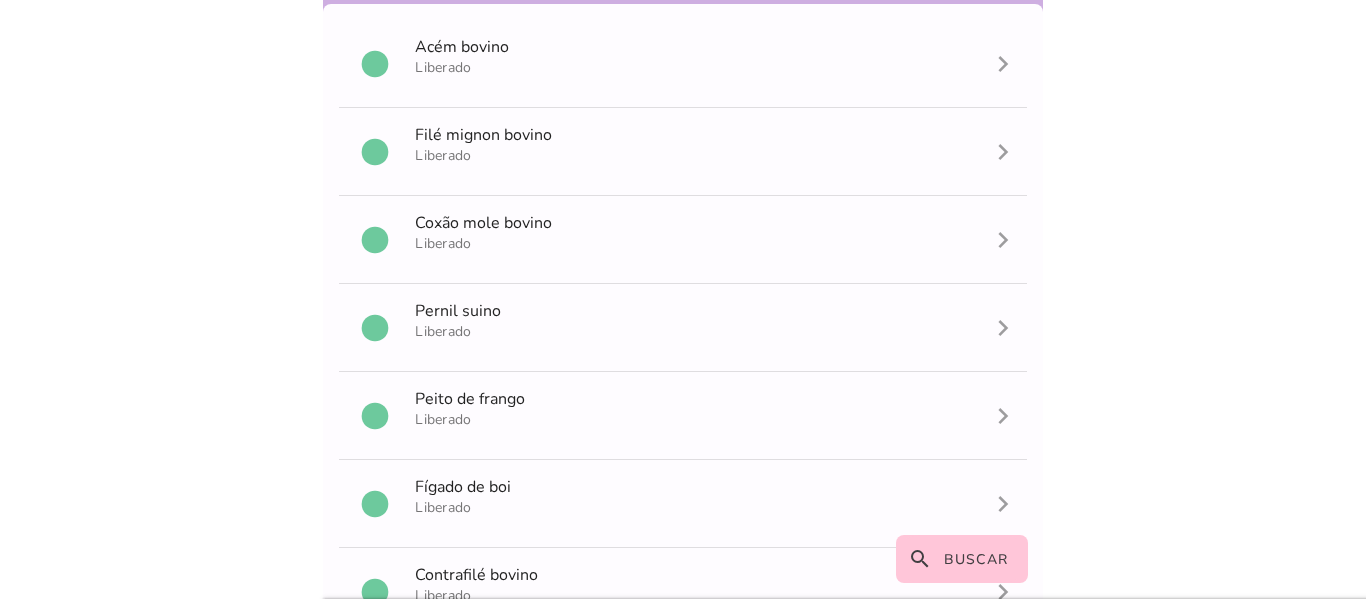 scroll, scrollTop: 0, scrollLeft: 0, axis: both 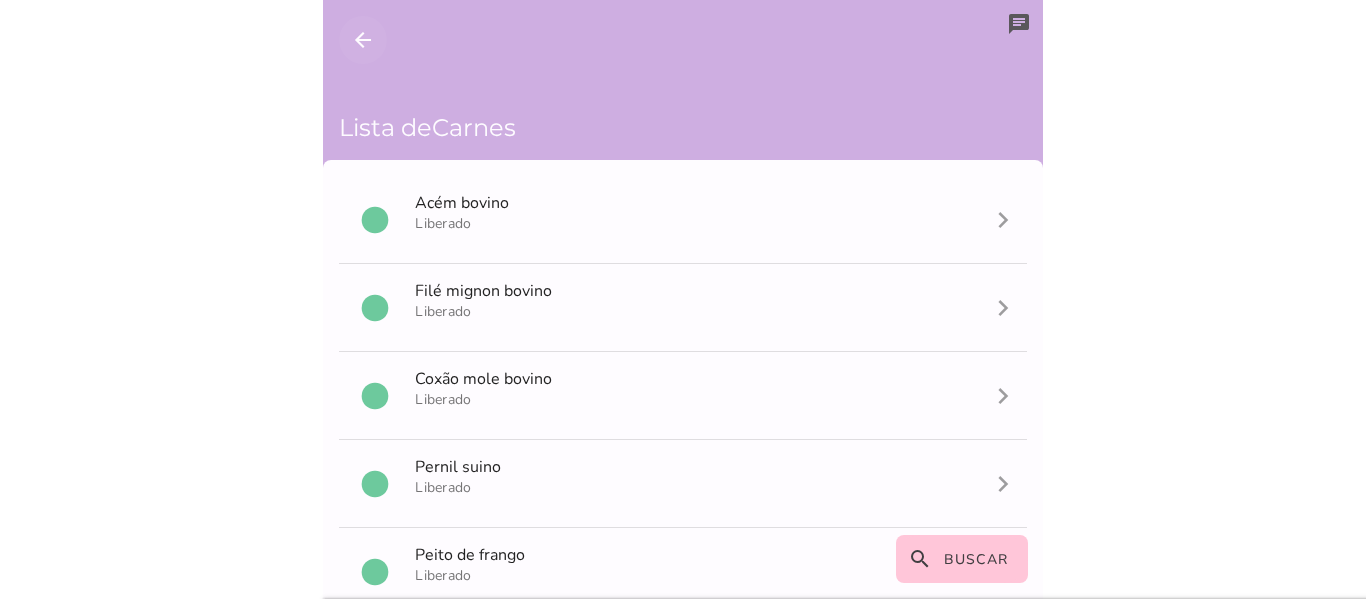 click on "arrow_back" at bounding box center (363, 40) 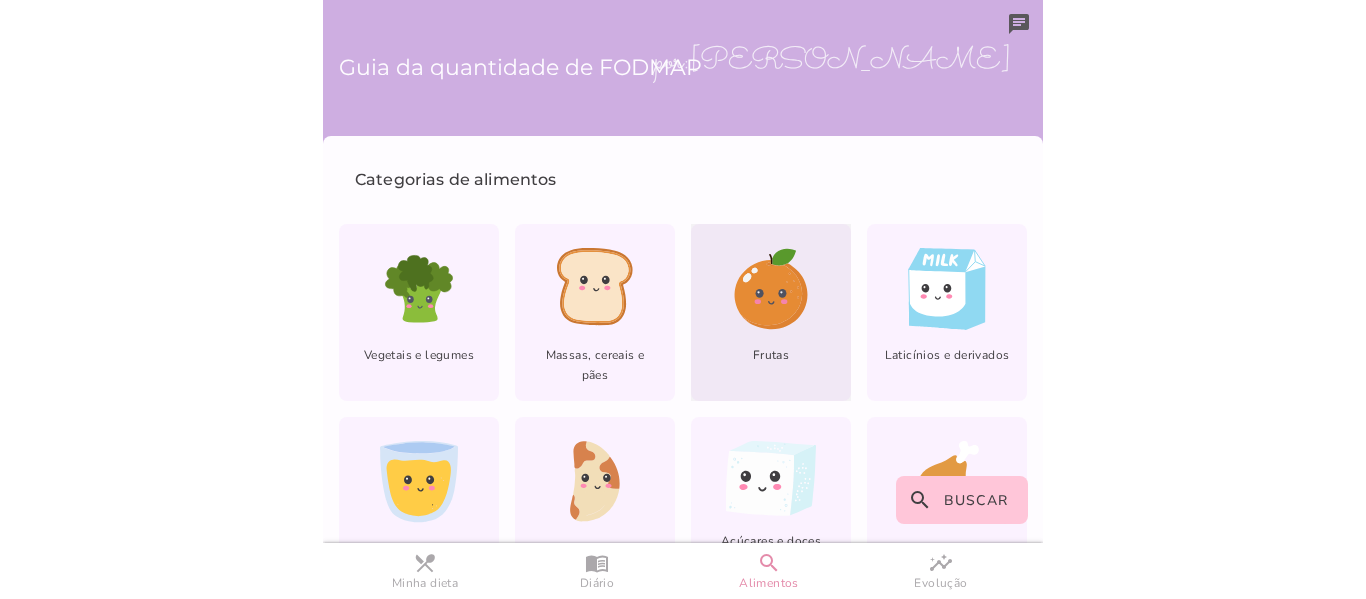 click 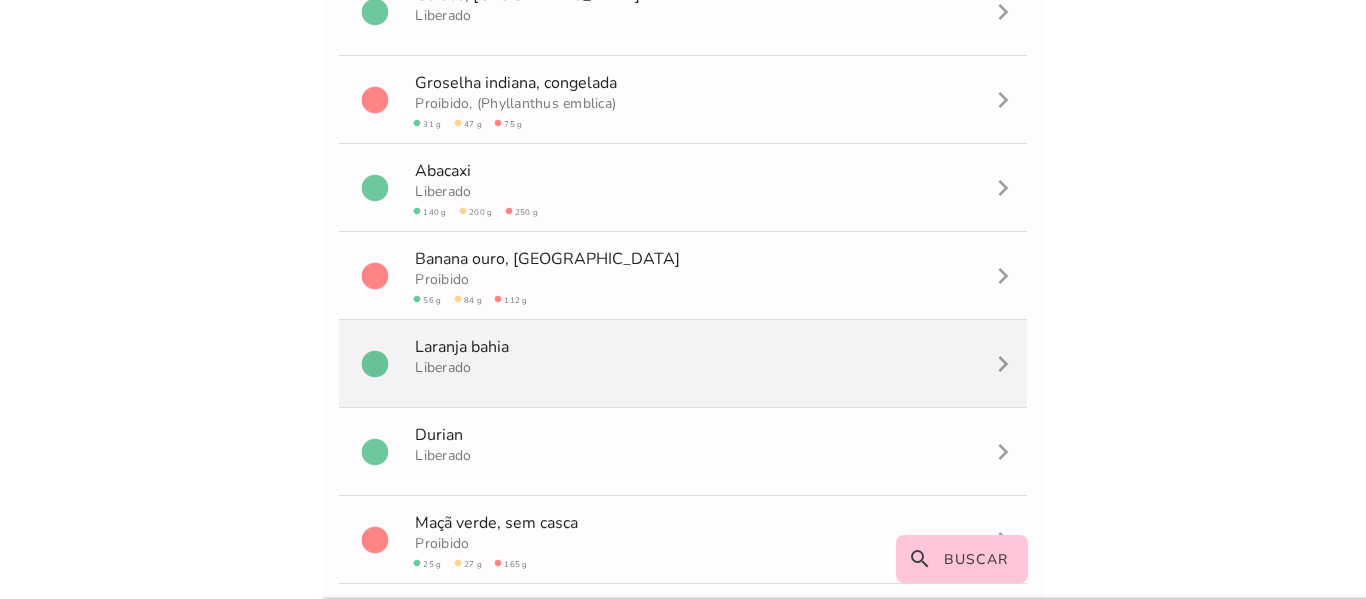 scroll, scrollTop: 12100, scrollLeft: 0, axis: vertical 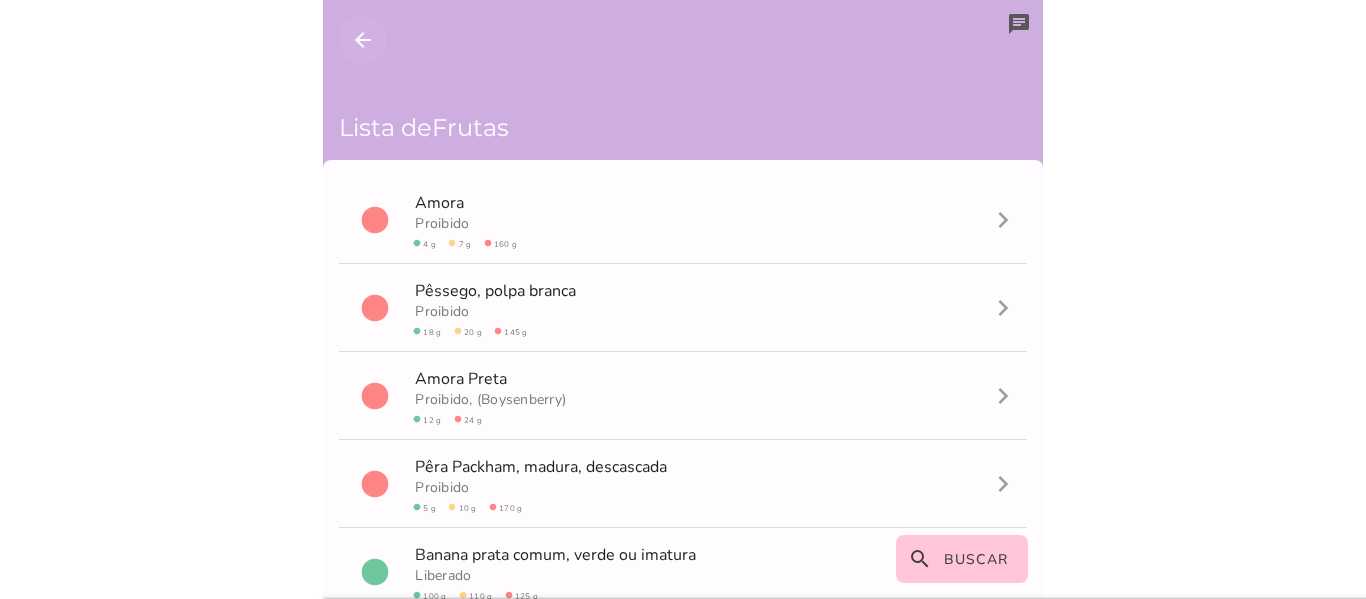 click on "arrow_back" at bounding box center [363, 40] 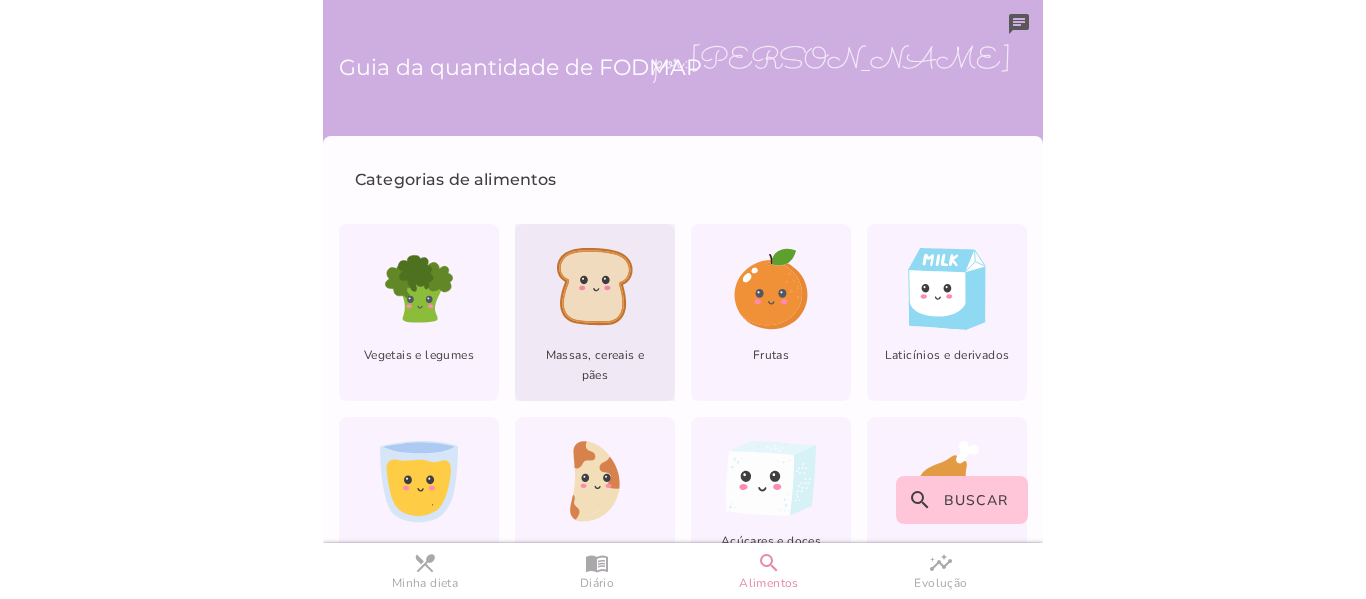 click 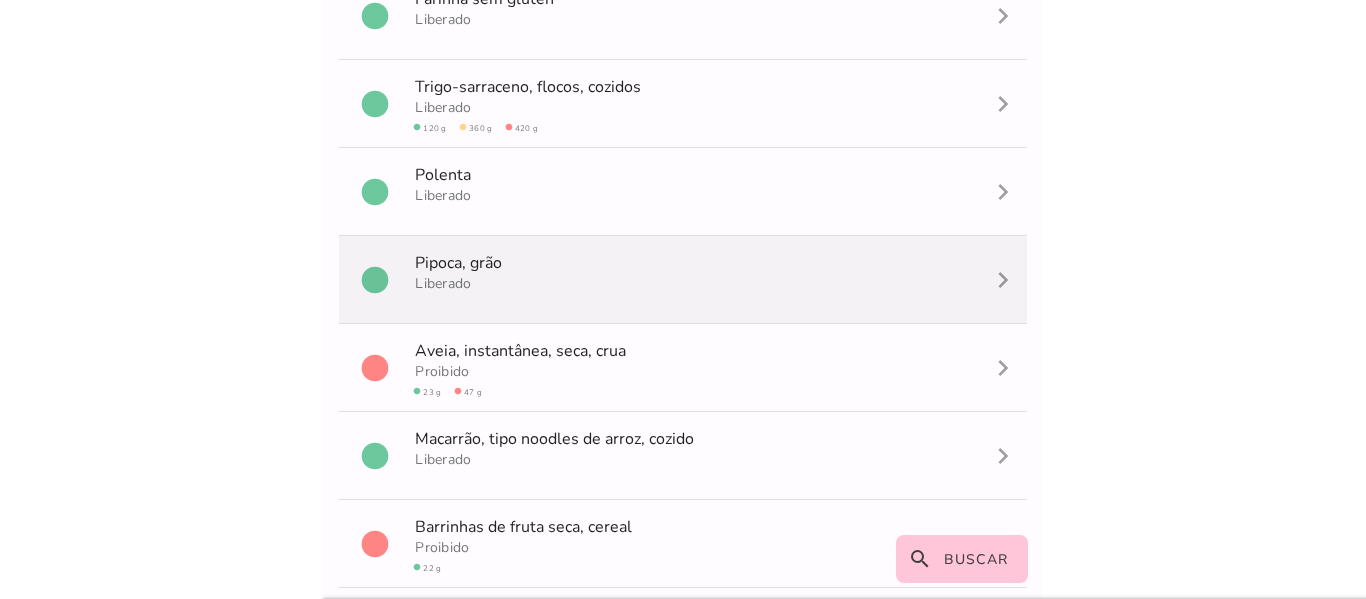 scroll, scrollTop: 1900, scrollLeft: 0, axis: vertical 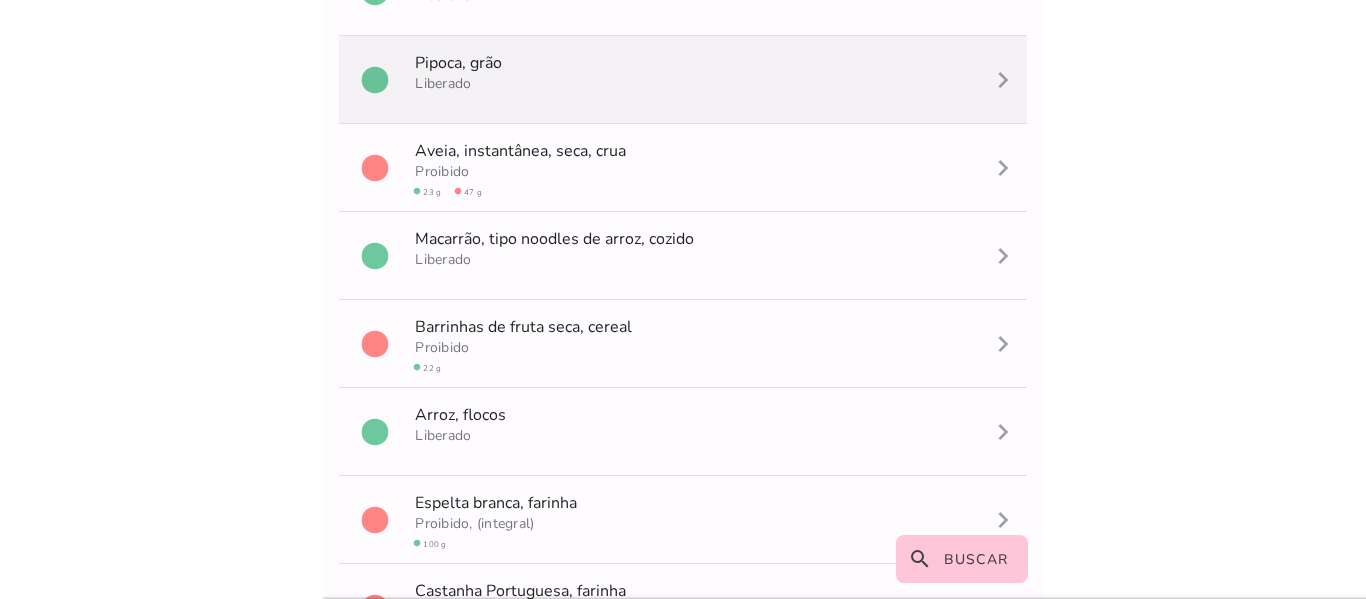 click on "navigate_next" at bounding box center (0, 0) 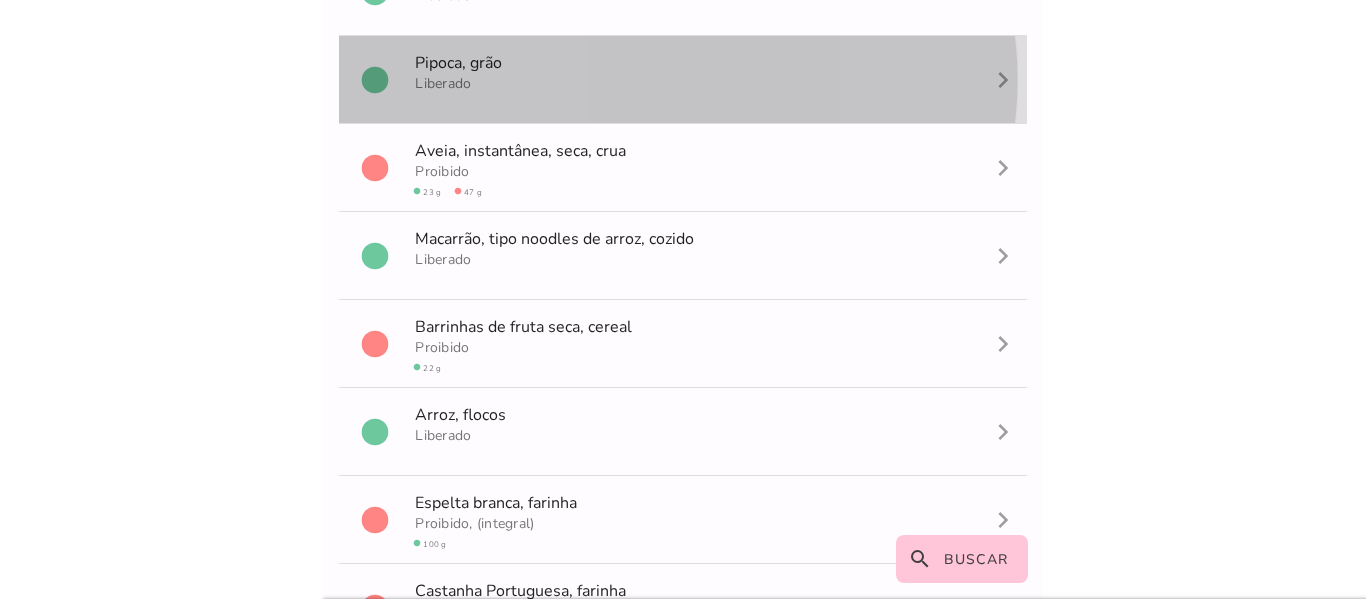 scroll, scrollTop: 1, scrollLeft: 0, axis: vertical 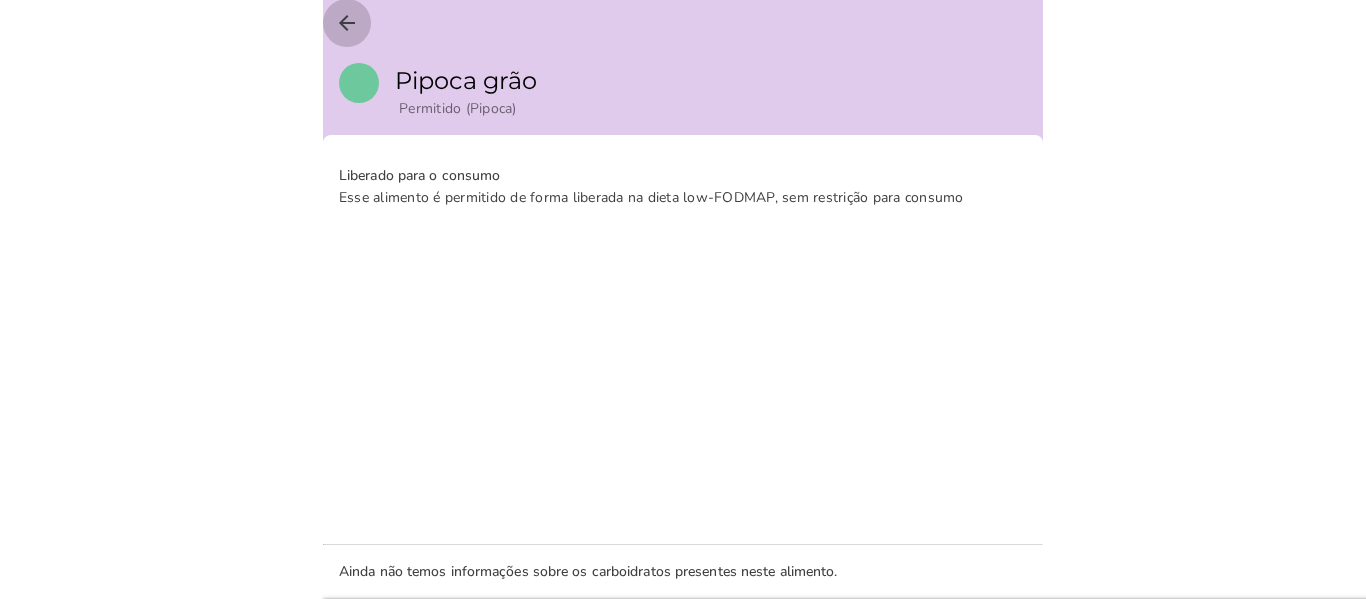 click on "arrow_back" 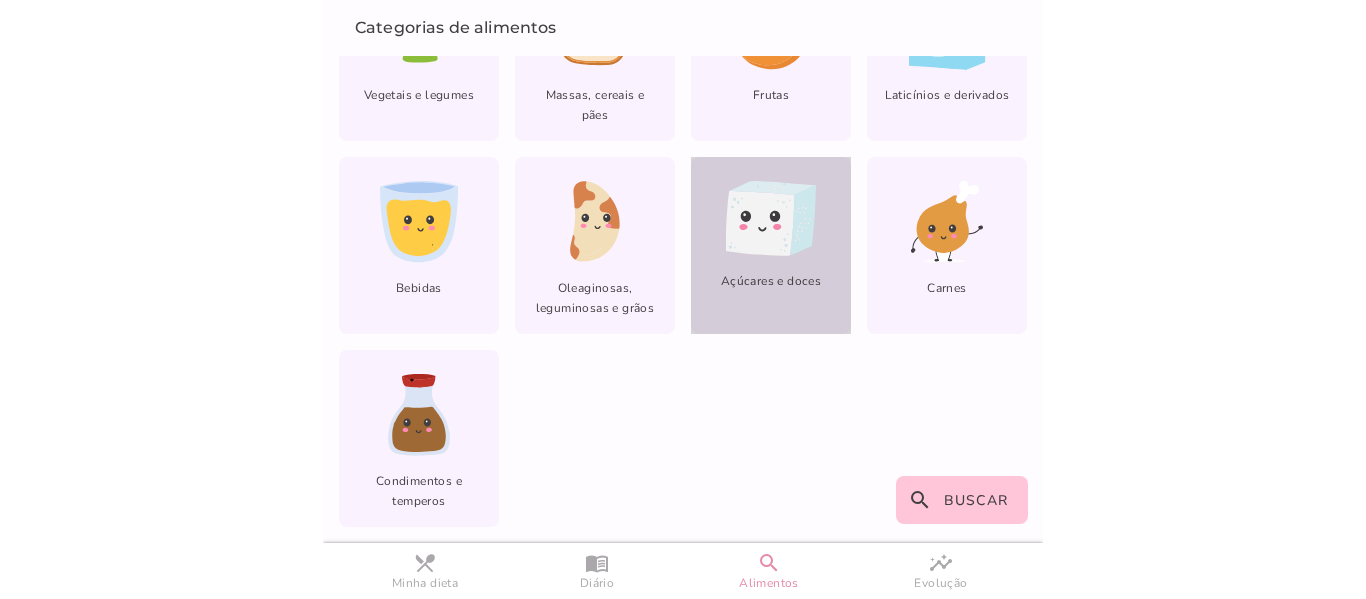 click 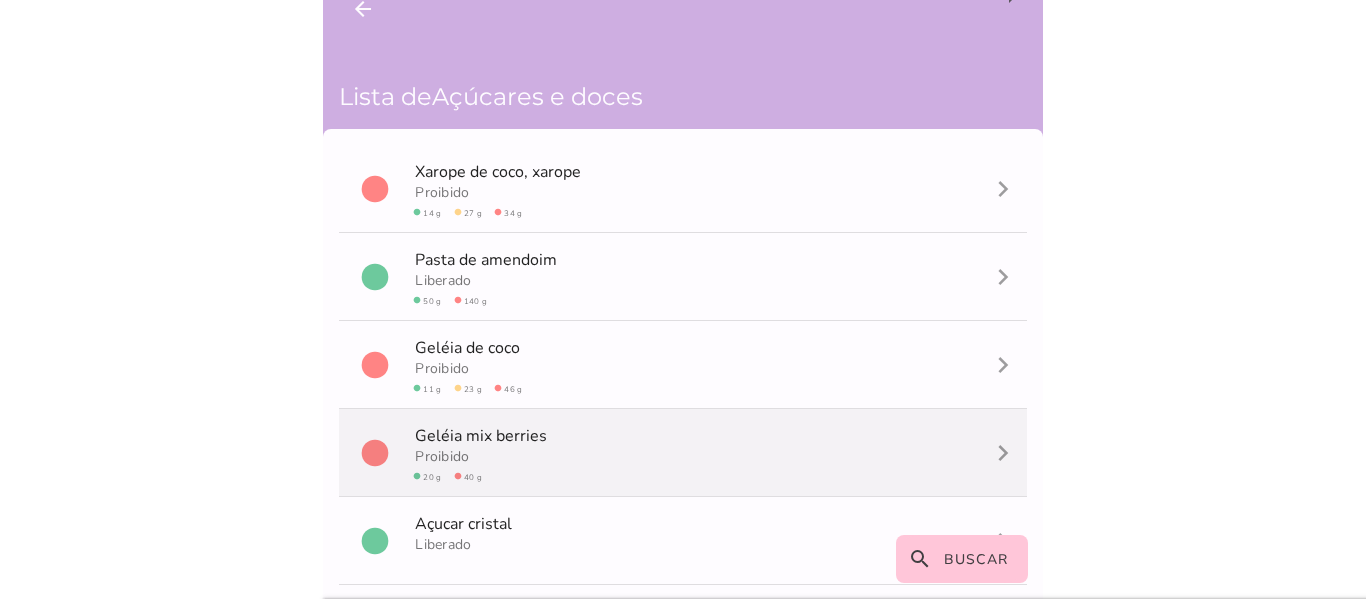 scroll, scrollTop: 28, scrollLeft: 0, axis: vertical 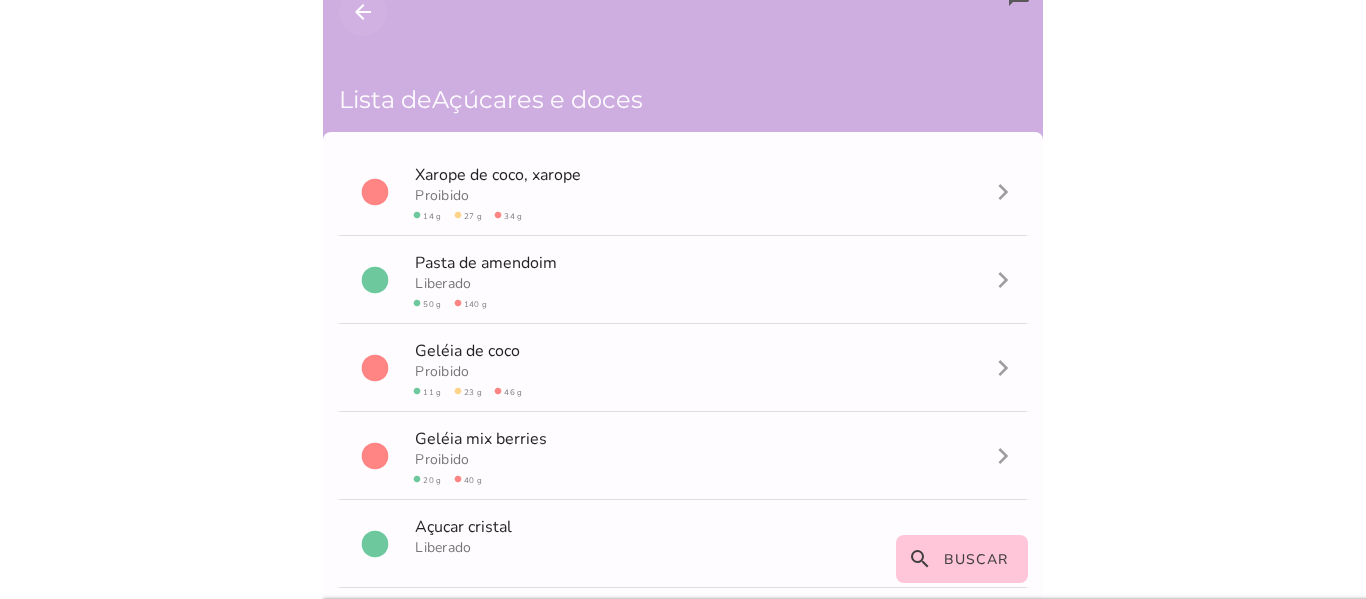 click on "arrow_back" at bounding box center [363, 12] 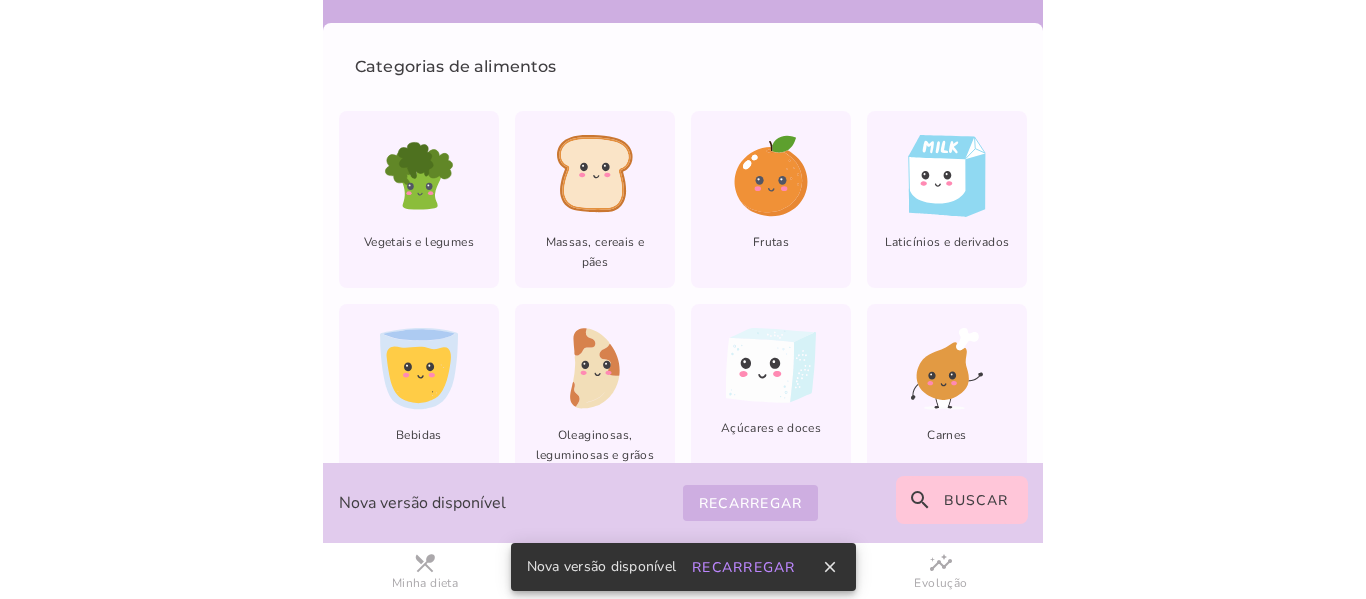scroll, scrollTop: 228, scrollLeft: 0, axis: vertical 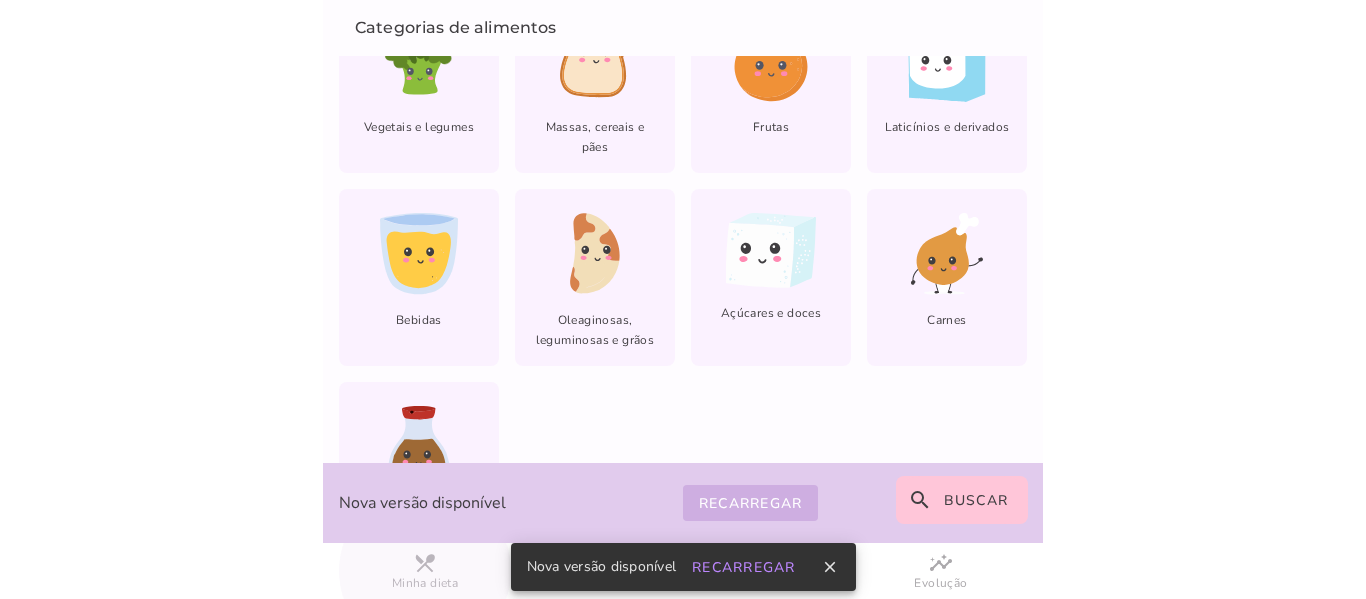 click on "Minha dieta" at bounding box center (425, 583) 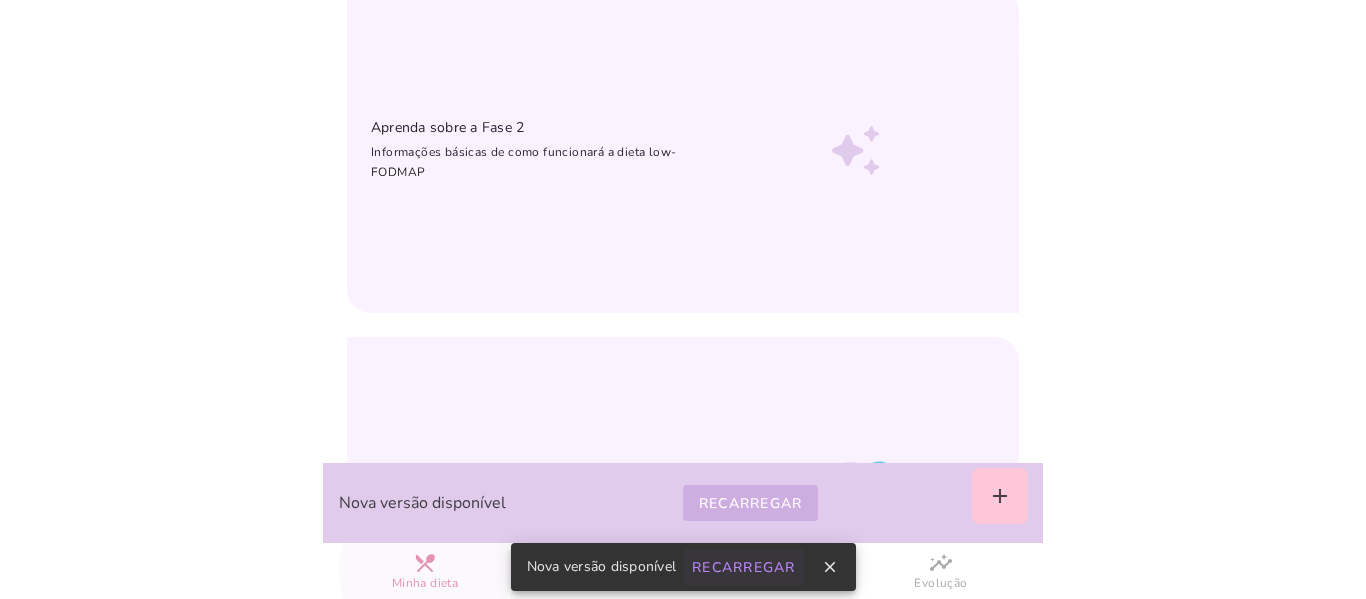 click on "Recarregar" at bounding box center [0, 0] 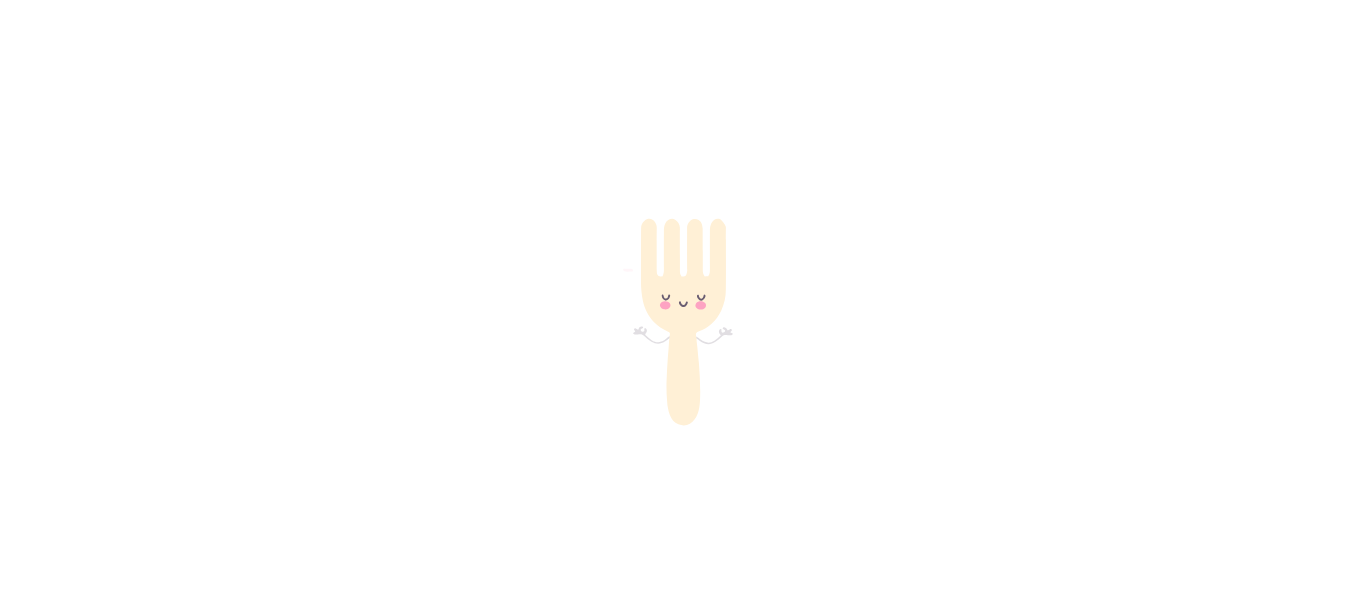 scroll, scrollTop: 0, scrollLeft: 0, axis: both 